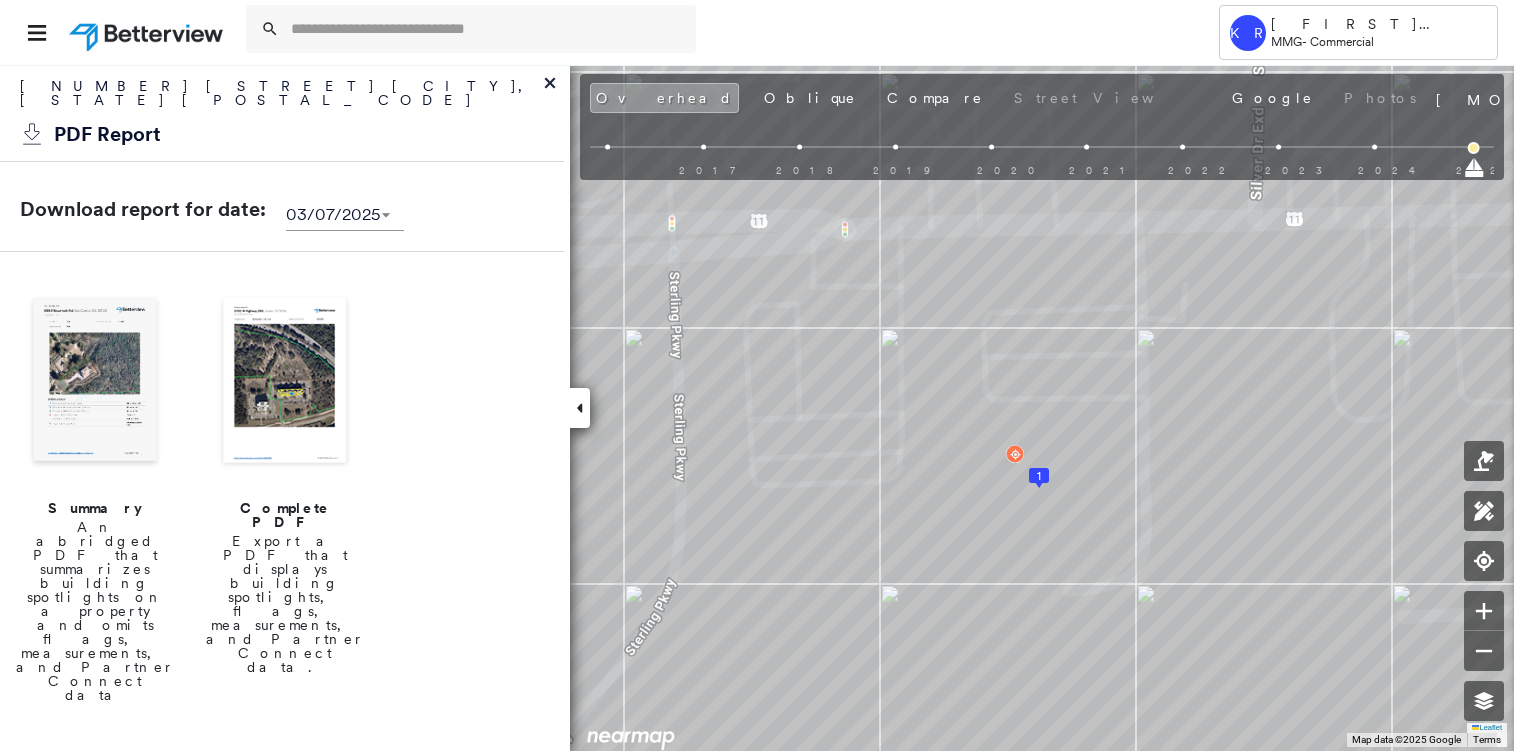 scroll, scrollTop: 0, scrollLeft: 0, axis: both 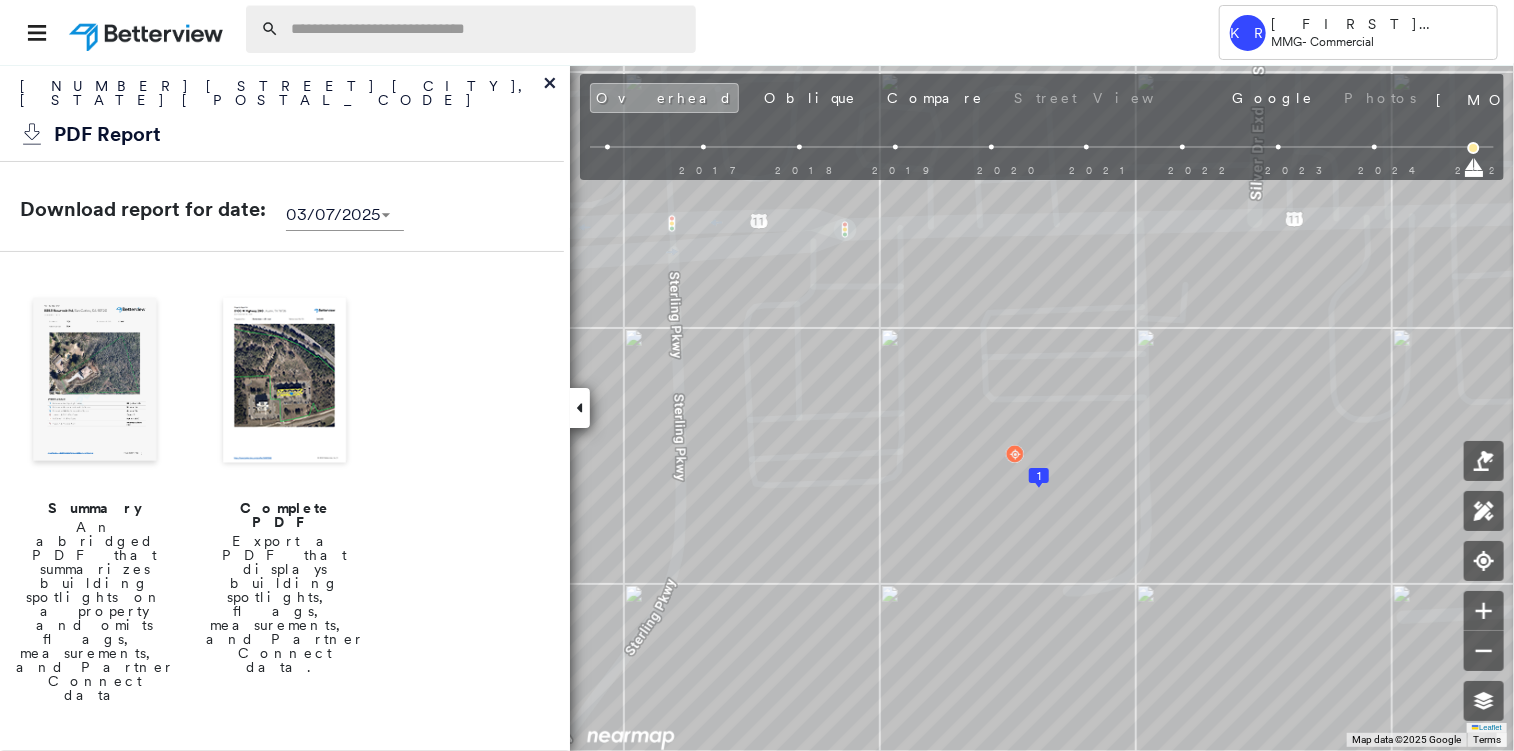 click at bounding box center [487, 29] 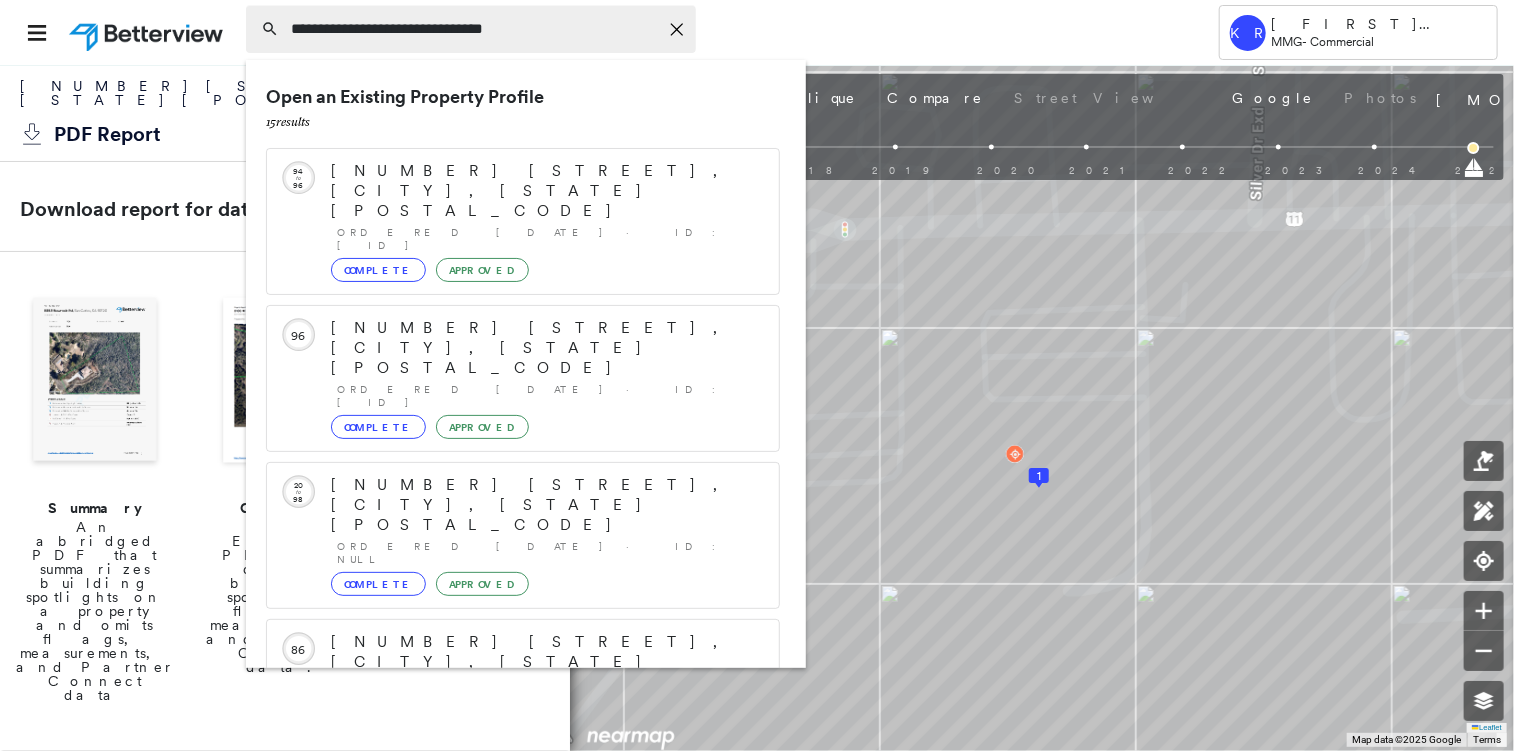 type on "**********" 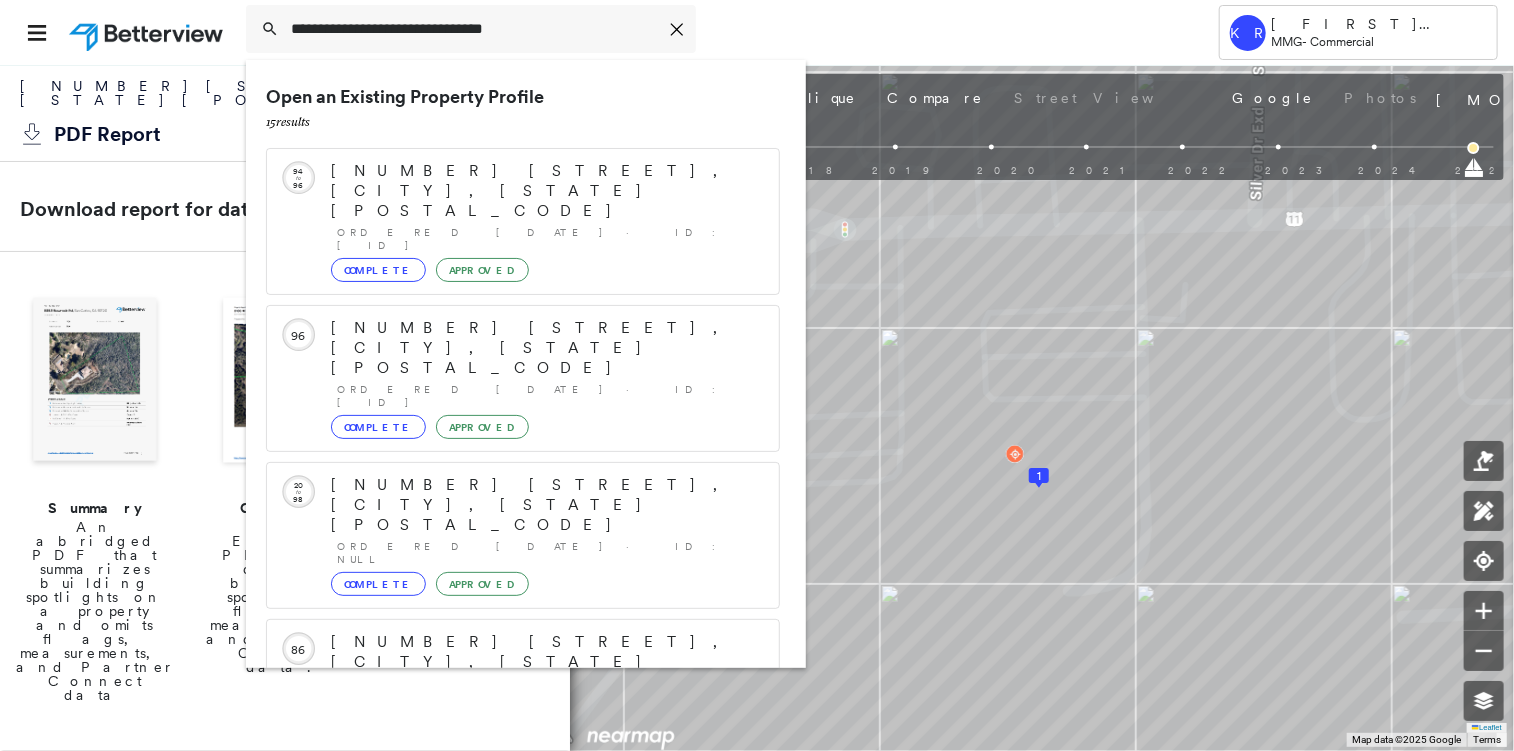 drag, startPoint x: 798, startPoint y: 311, endPoint x: 803, endPoint y: 507, distance: 196.06377 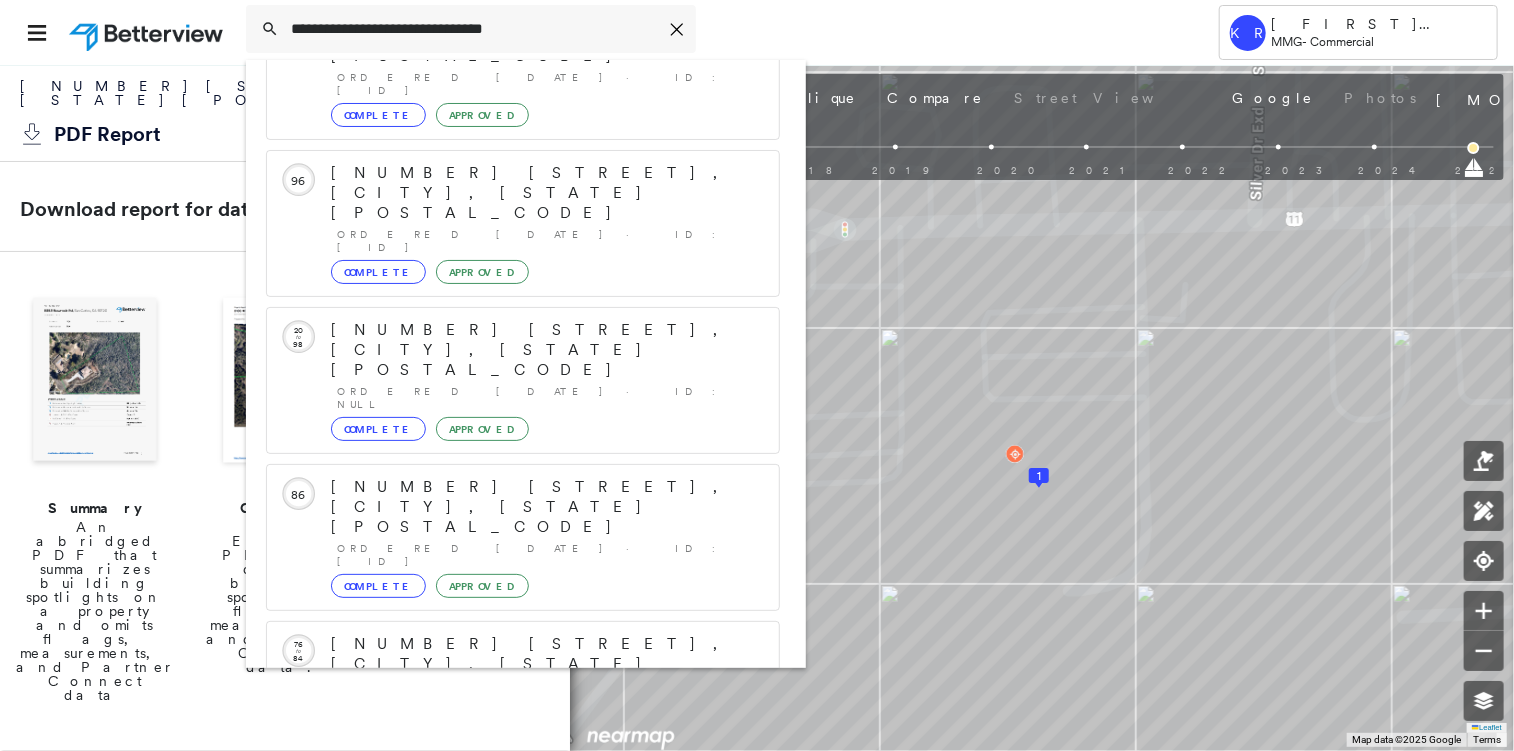 scroll, scrollTop: 208, scrollLeft: 0, axis: vertical 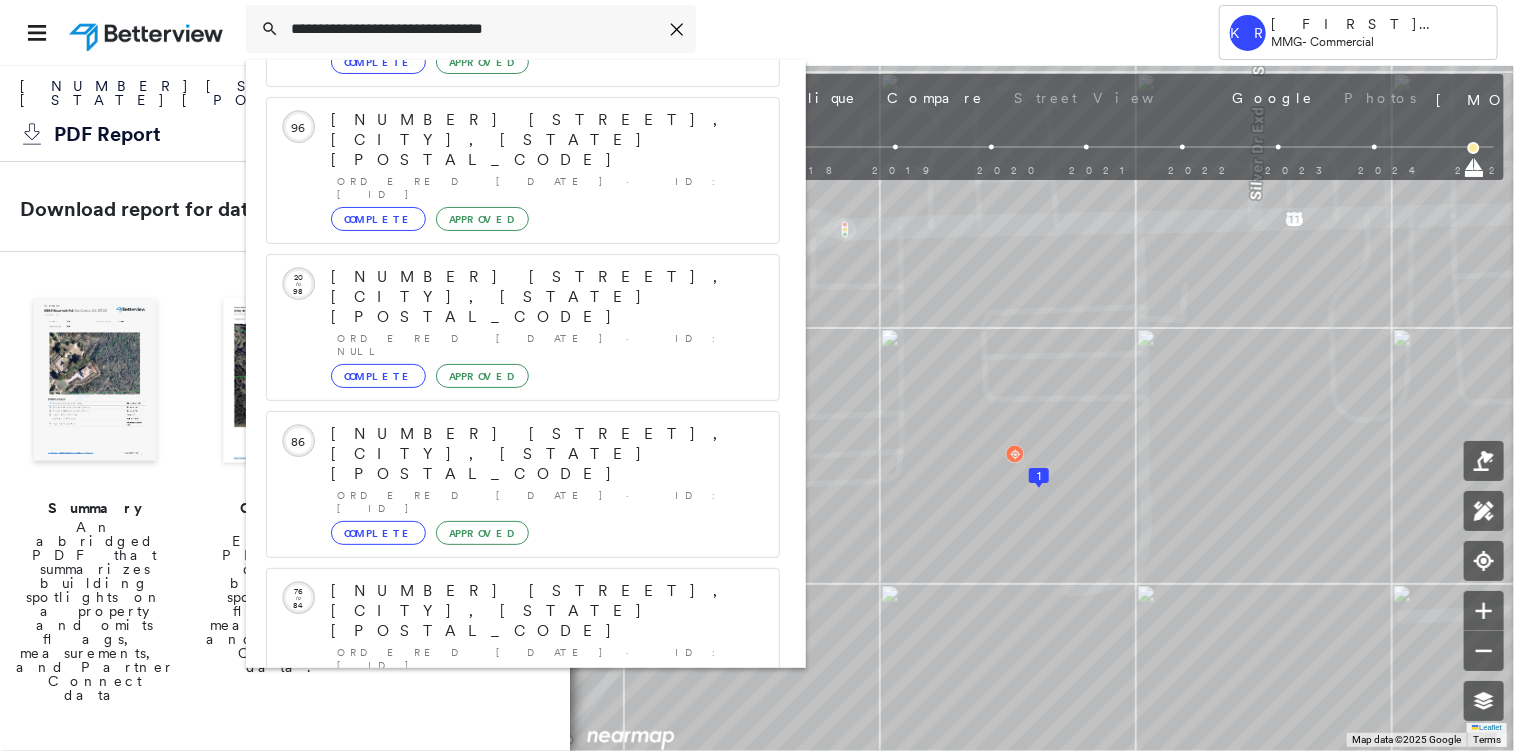 click 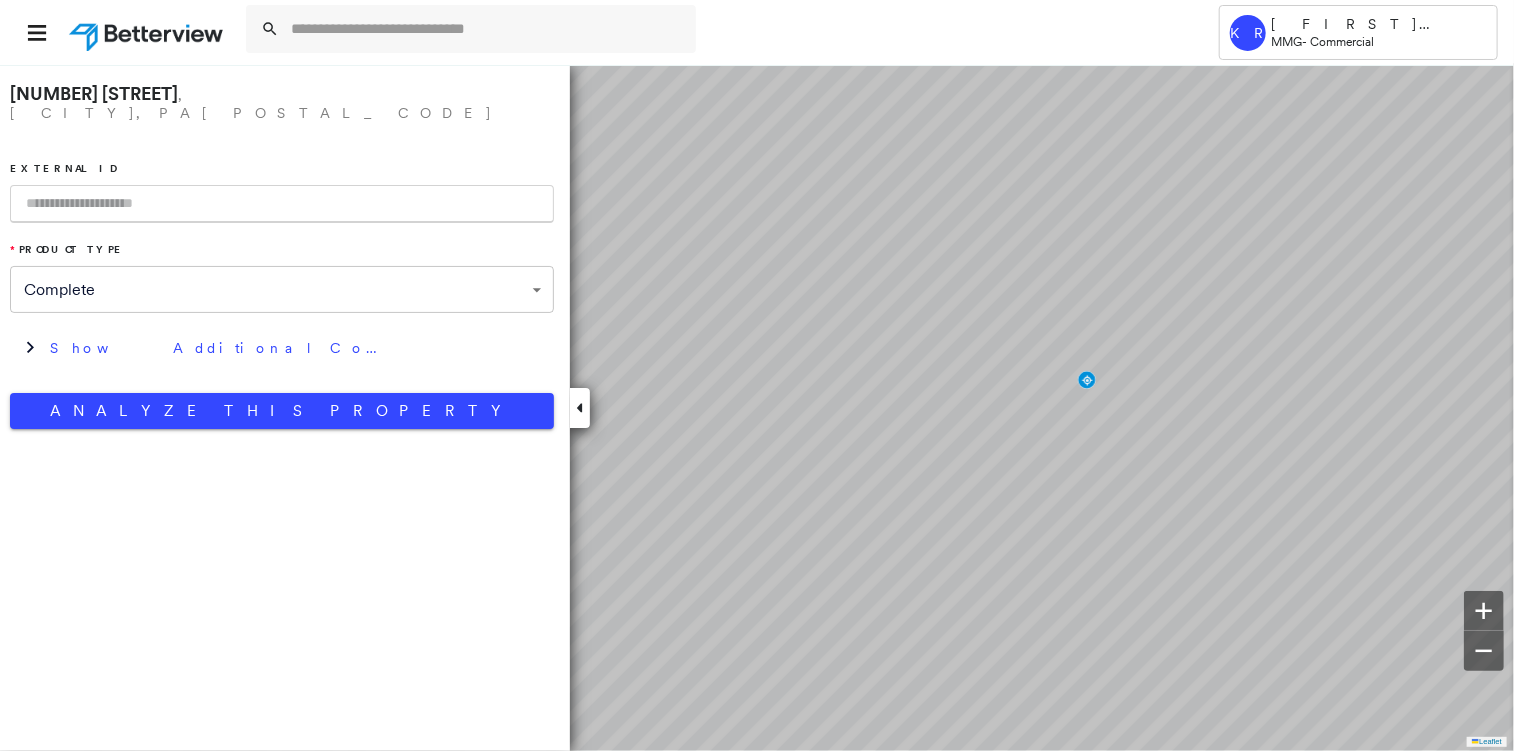 click at bounding box center (282, 204) 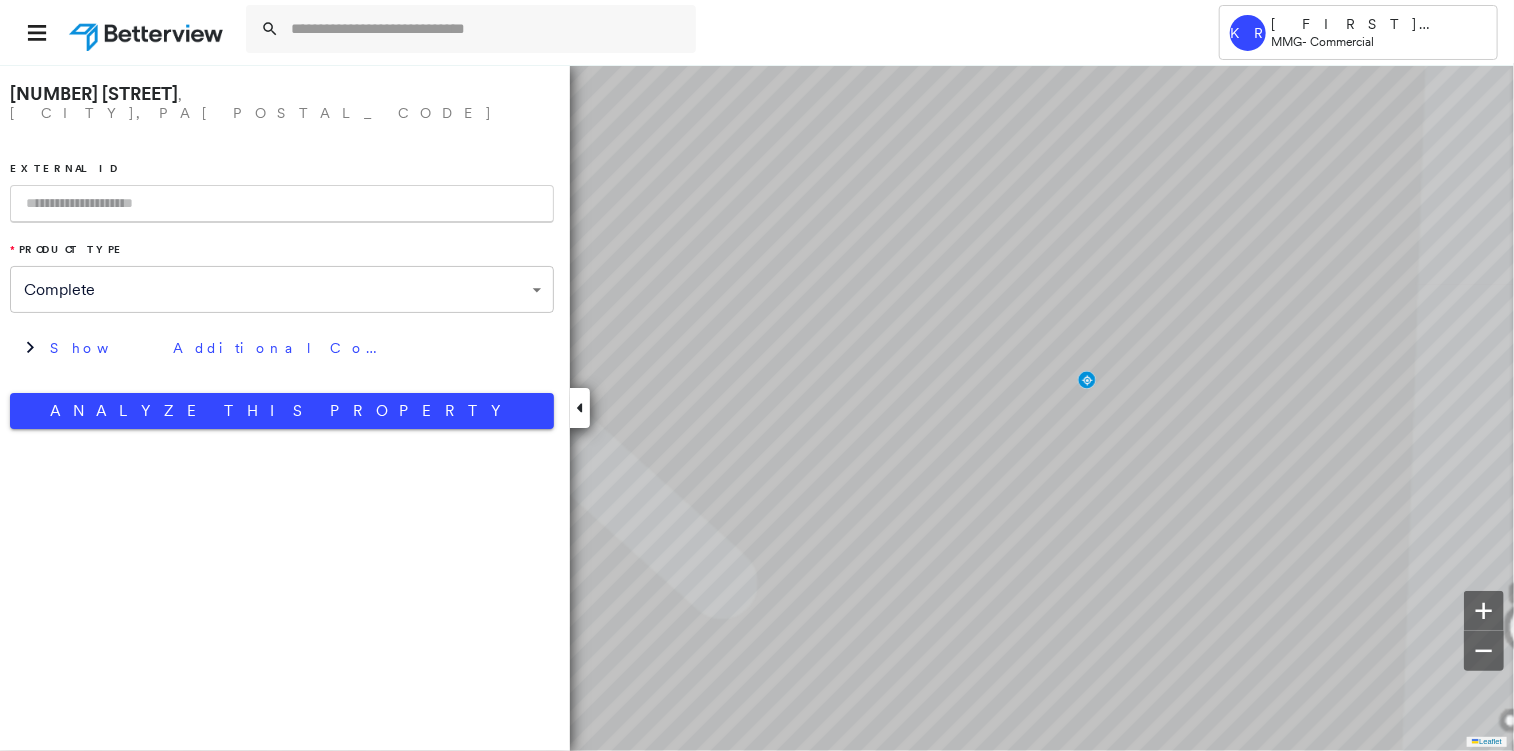 type on "*" 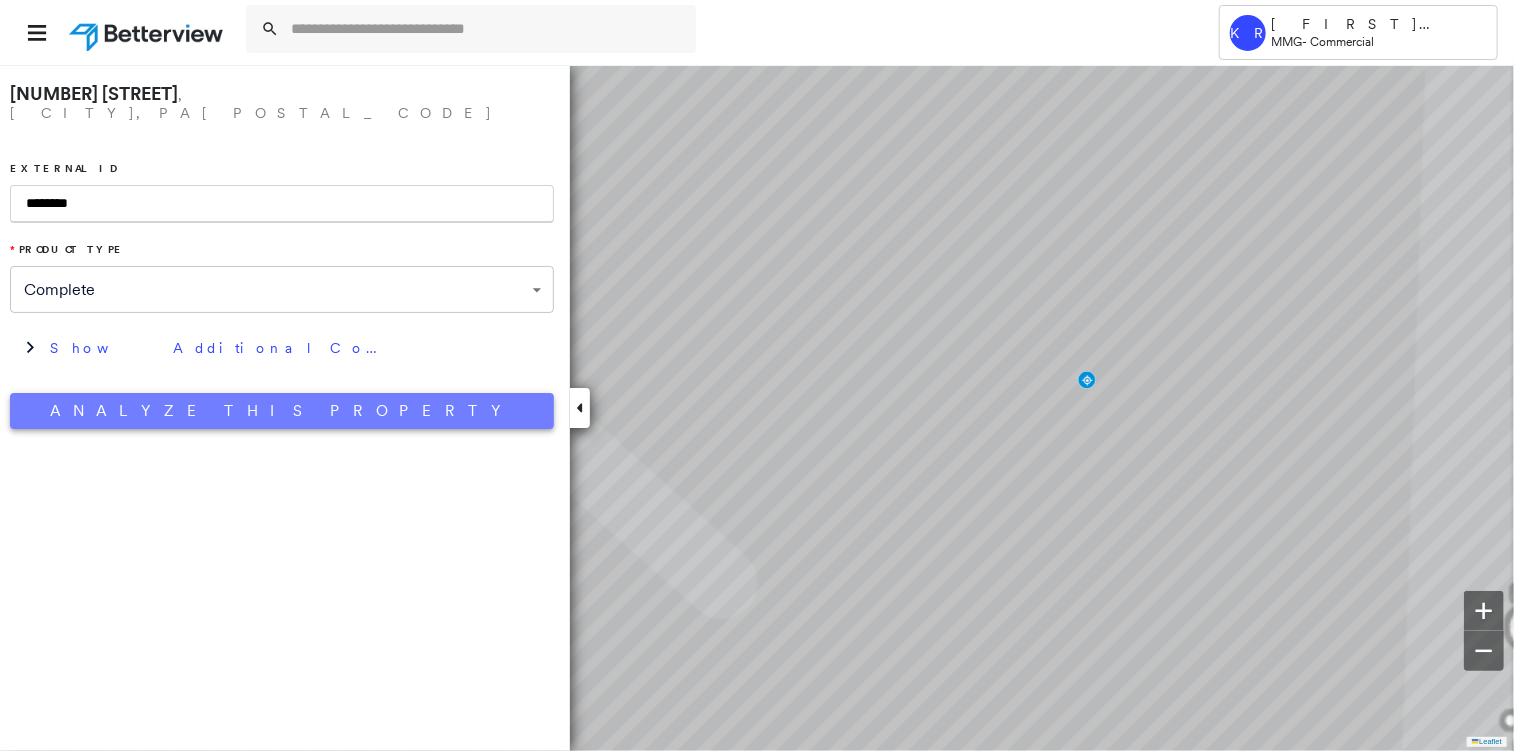 type on "********" 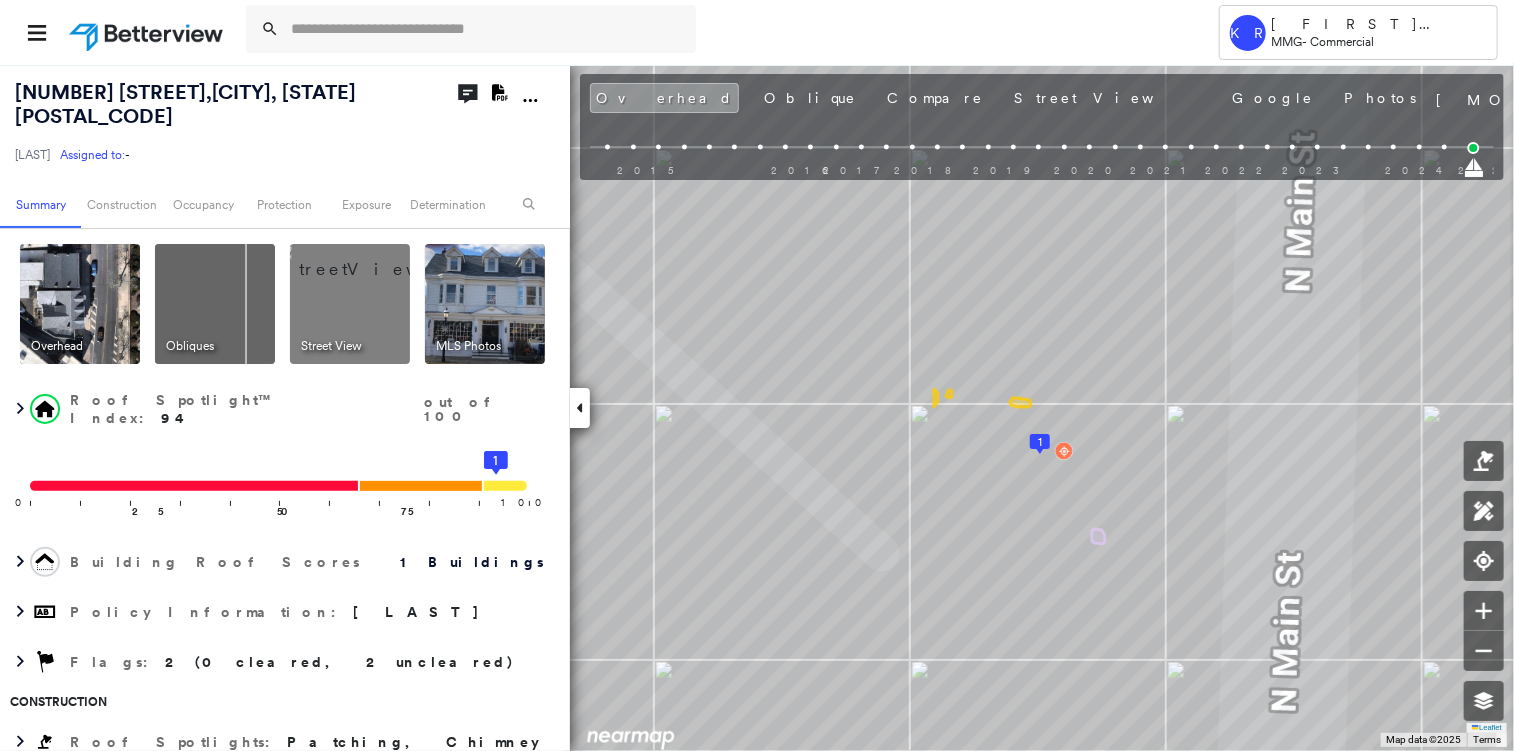 click on "Download PDF Report" 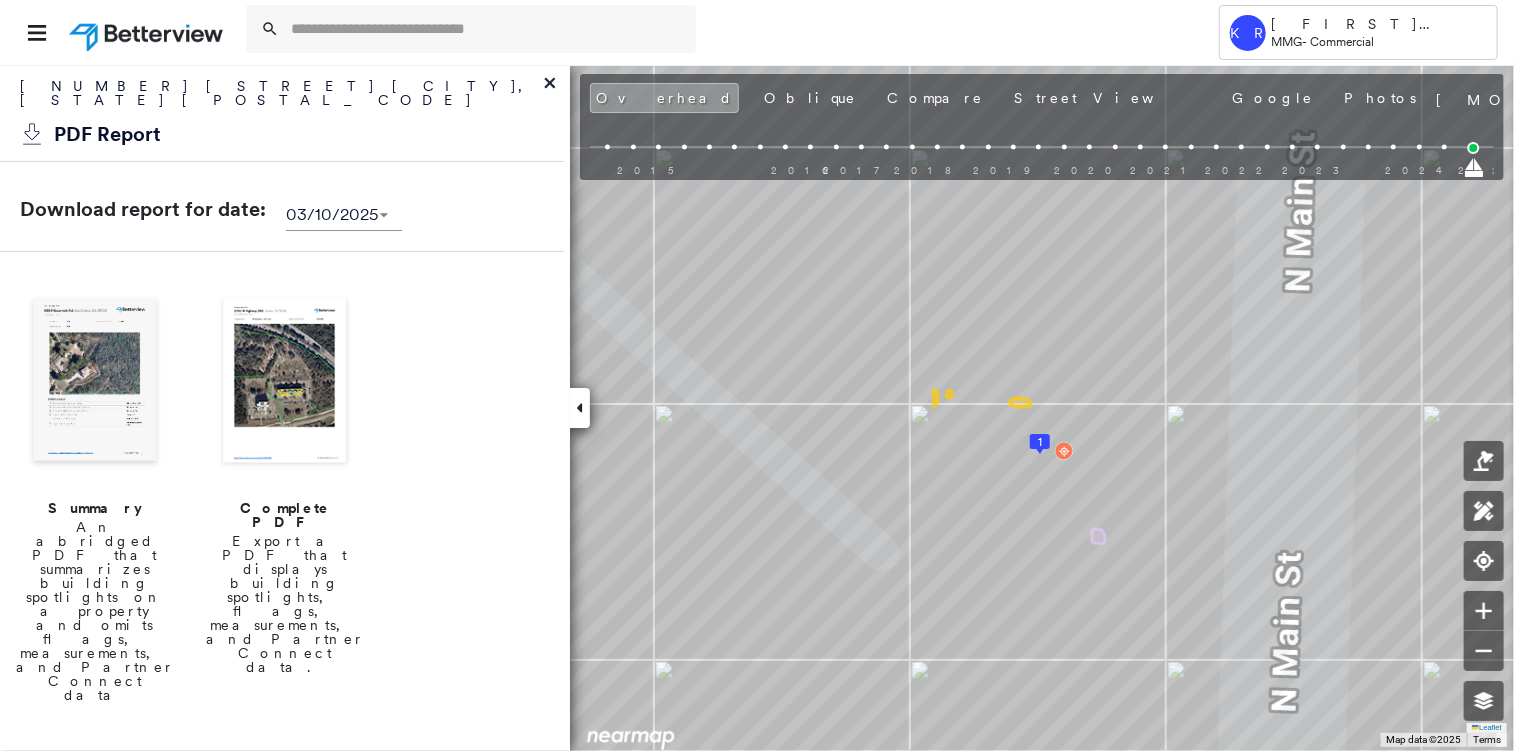 click at bounding box center (285, 382) 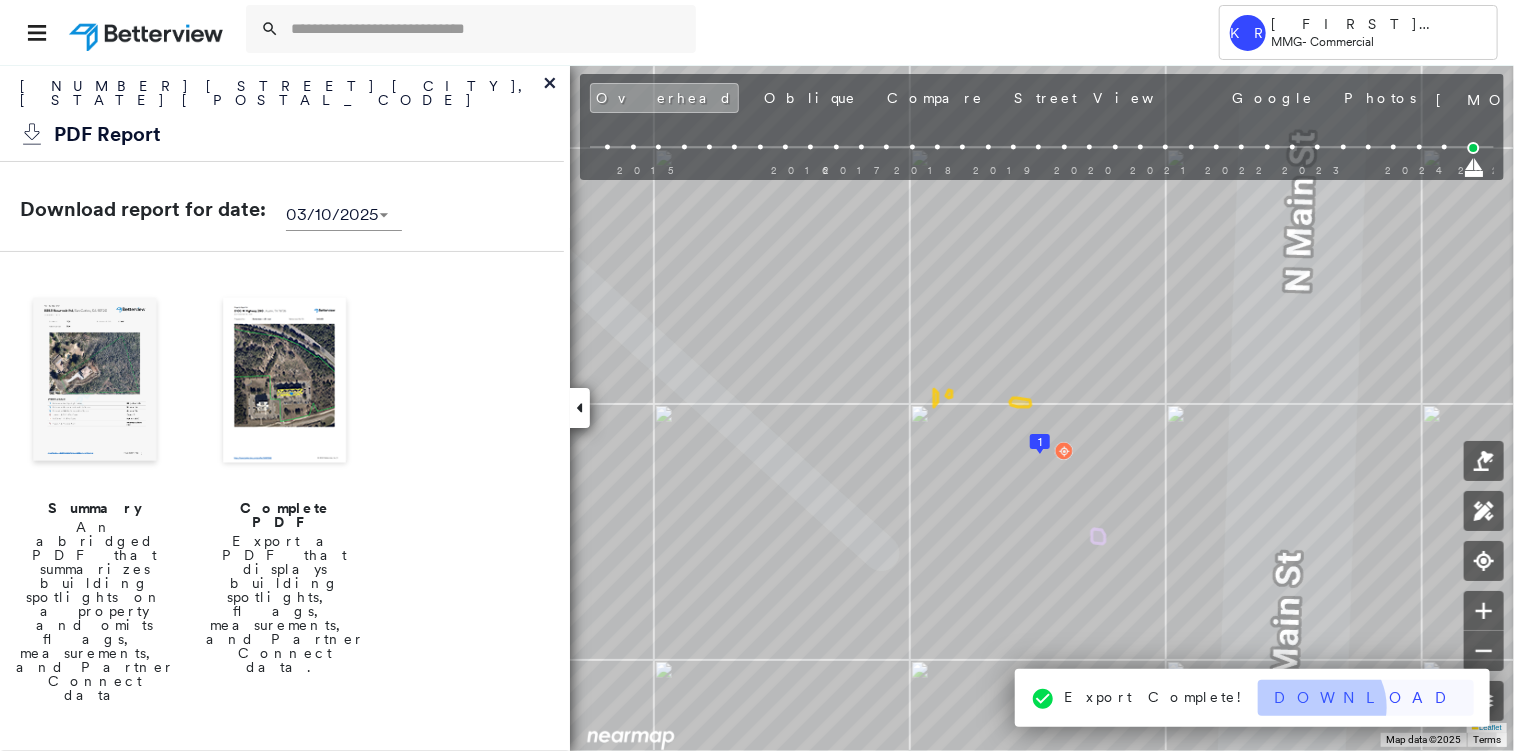 click on "Download" at bounding box center [1366, 698] 